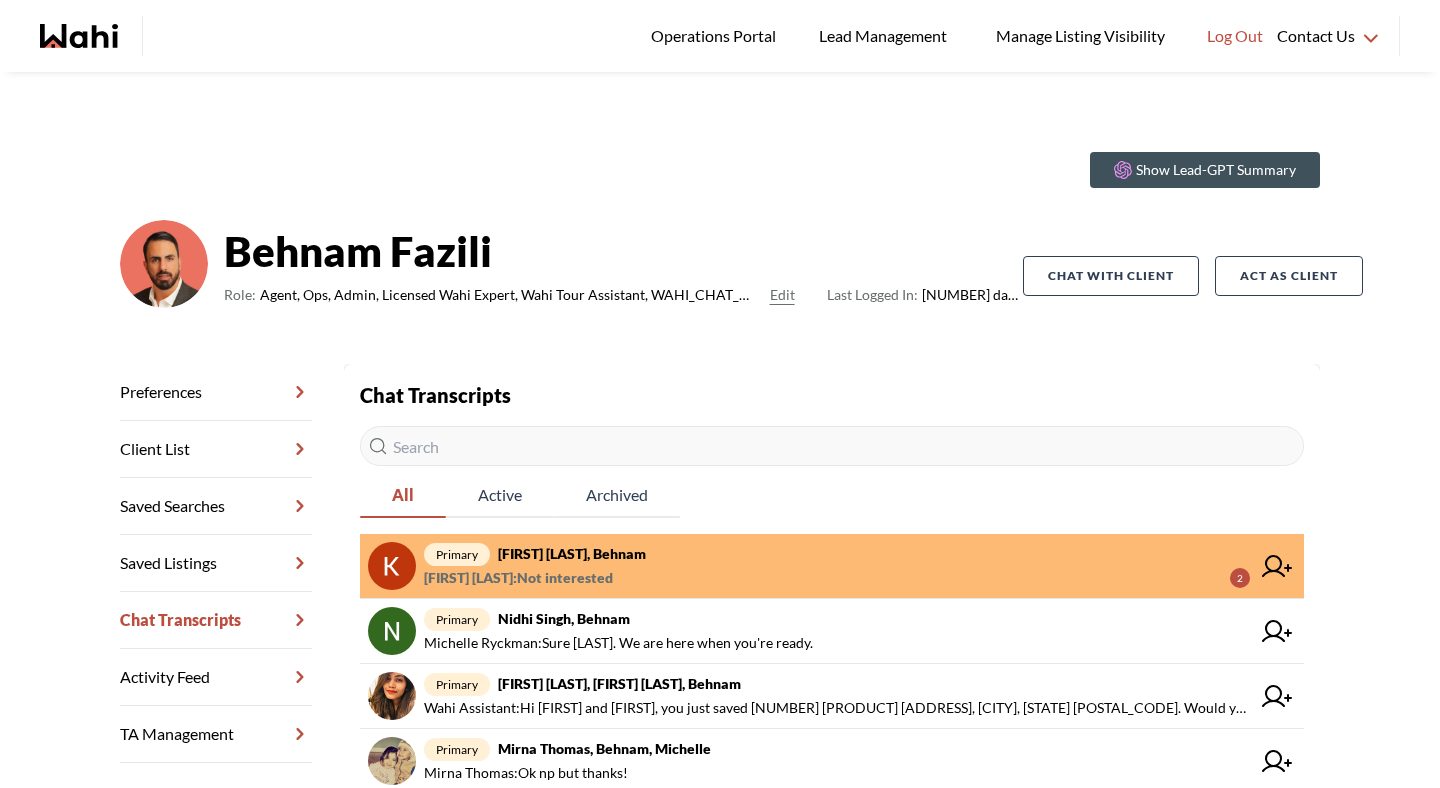 scroll, scrollTop: 0, scrollLeft: 0, axis: both 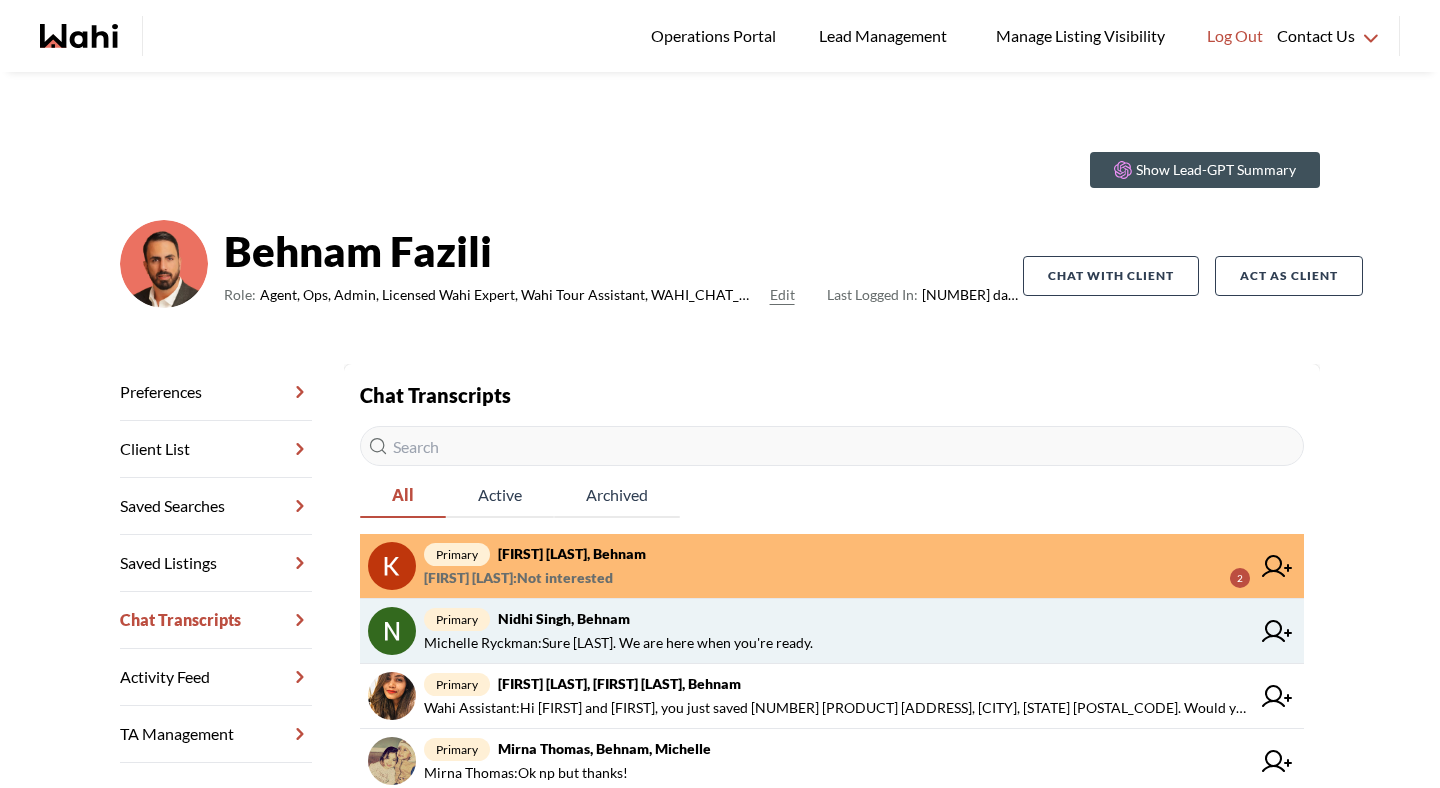 click on "primary [LAST] [LAST], Behnam [LAST] : Sure [LAST]. We are here when you're ready." at bounding box center (832, 631) 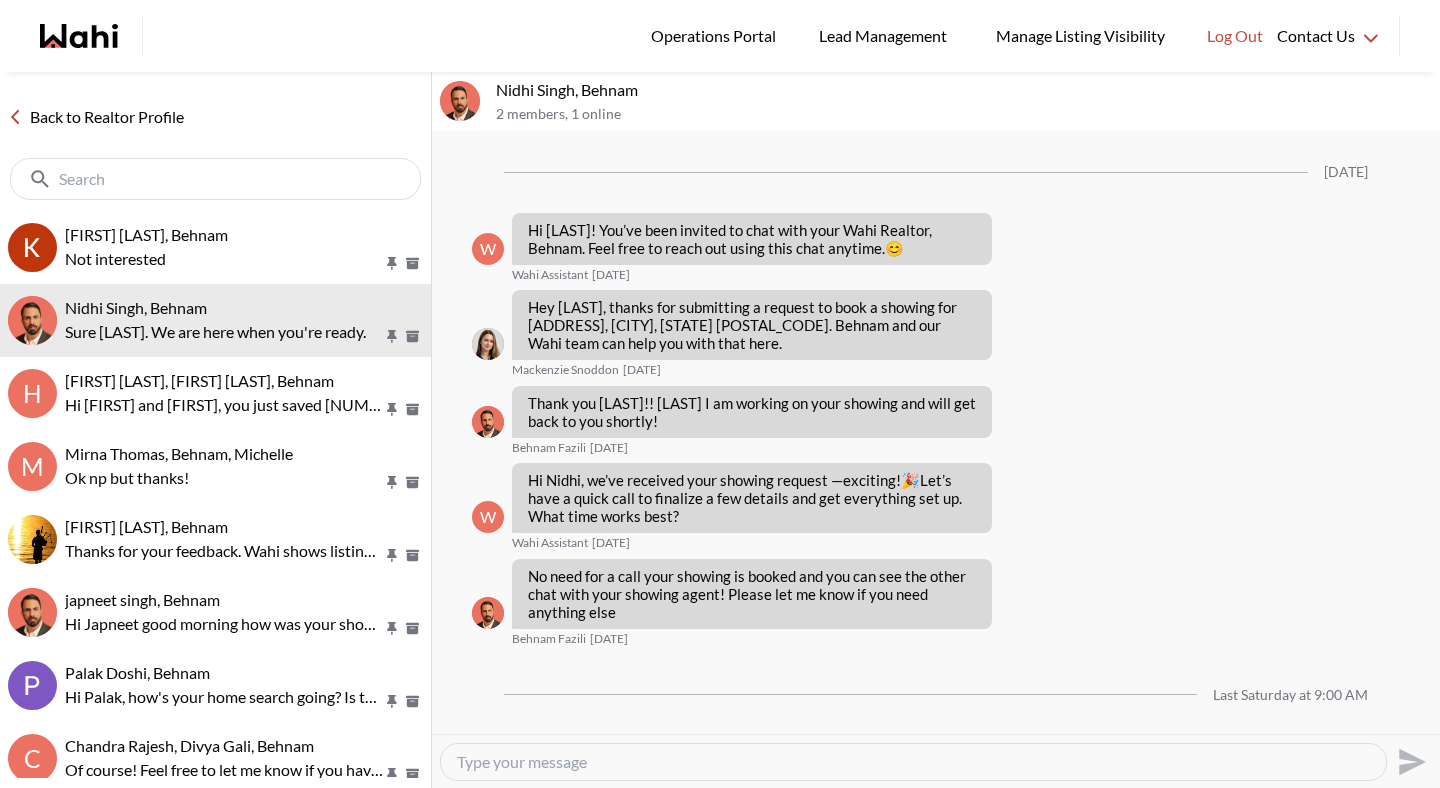 scroll, scrollTop: 733, scrollLeft: 0, axis: vertical 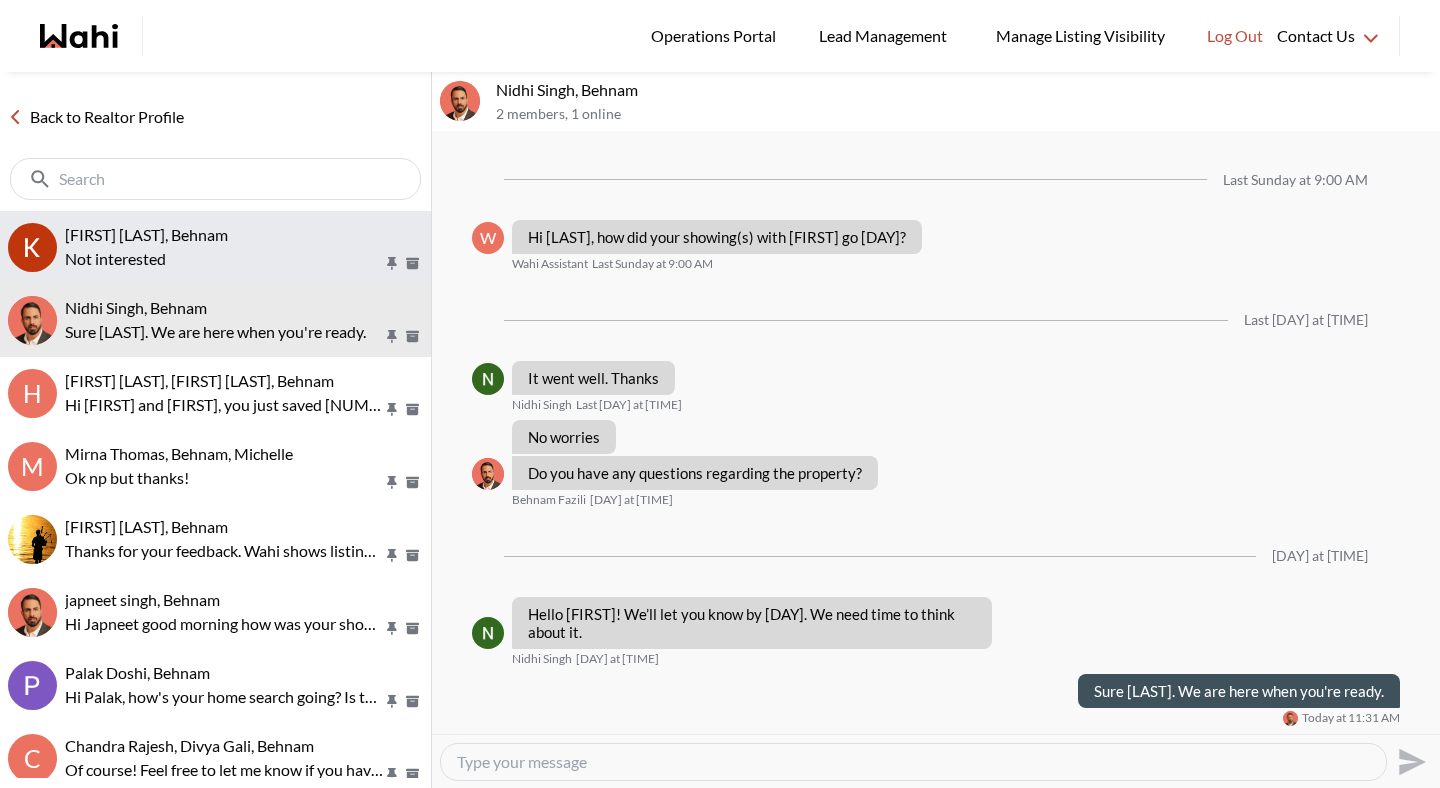 click on "Not interested" at bounding box center [224, 259] 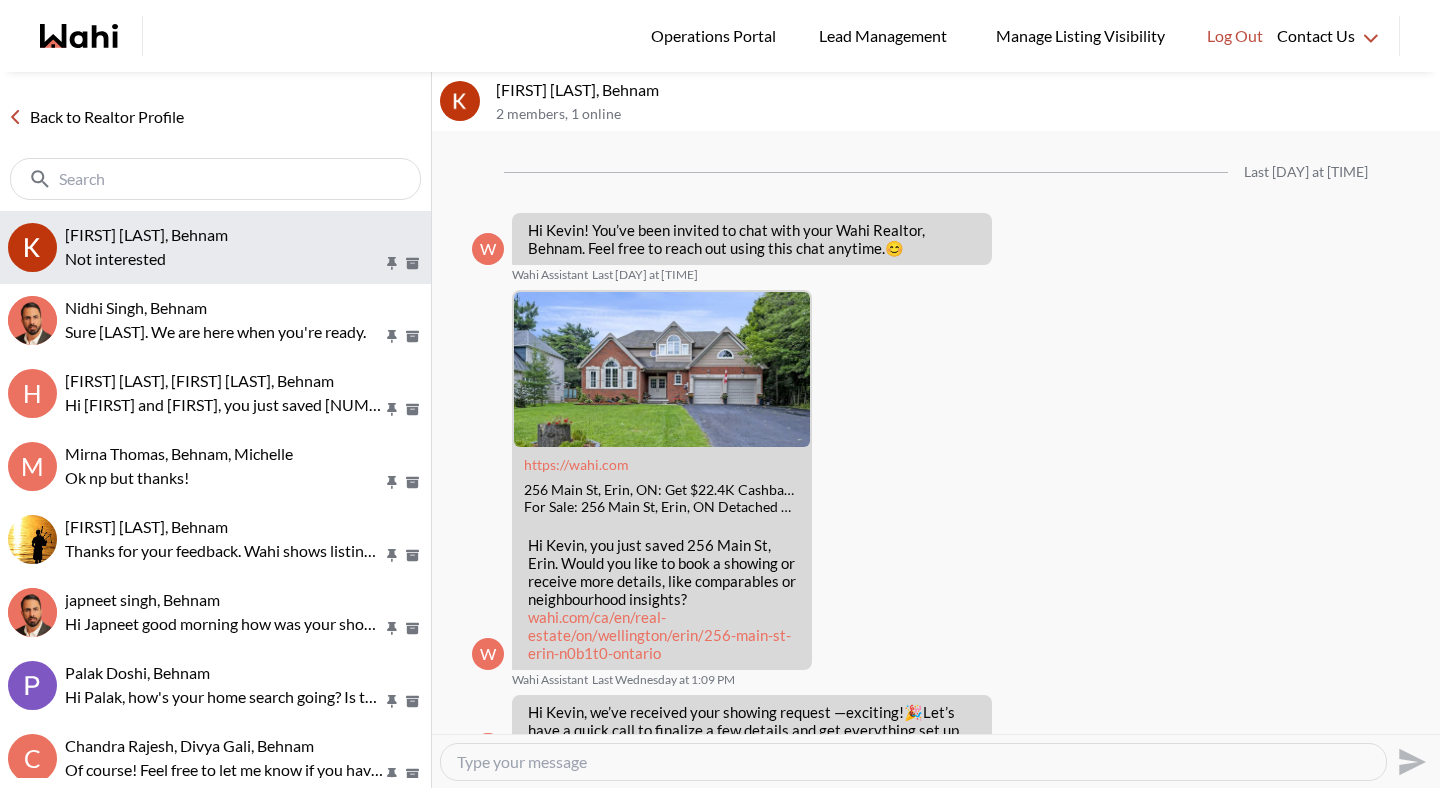 scroll, scrollTop: 720, scrollLeft: 0, axis: vertical 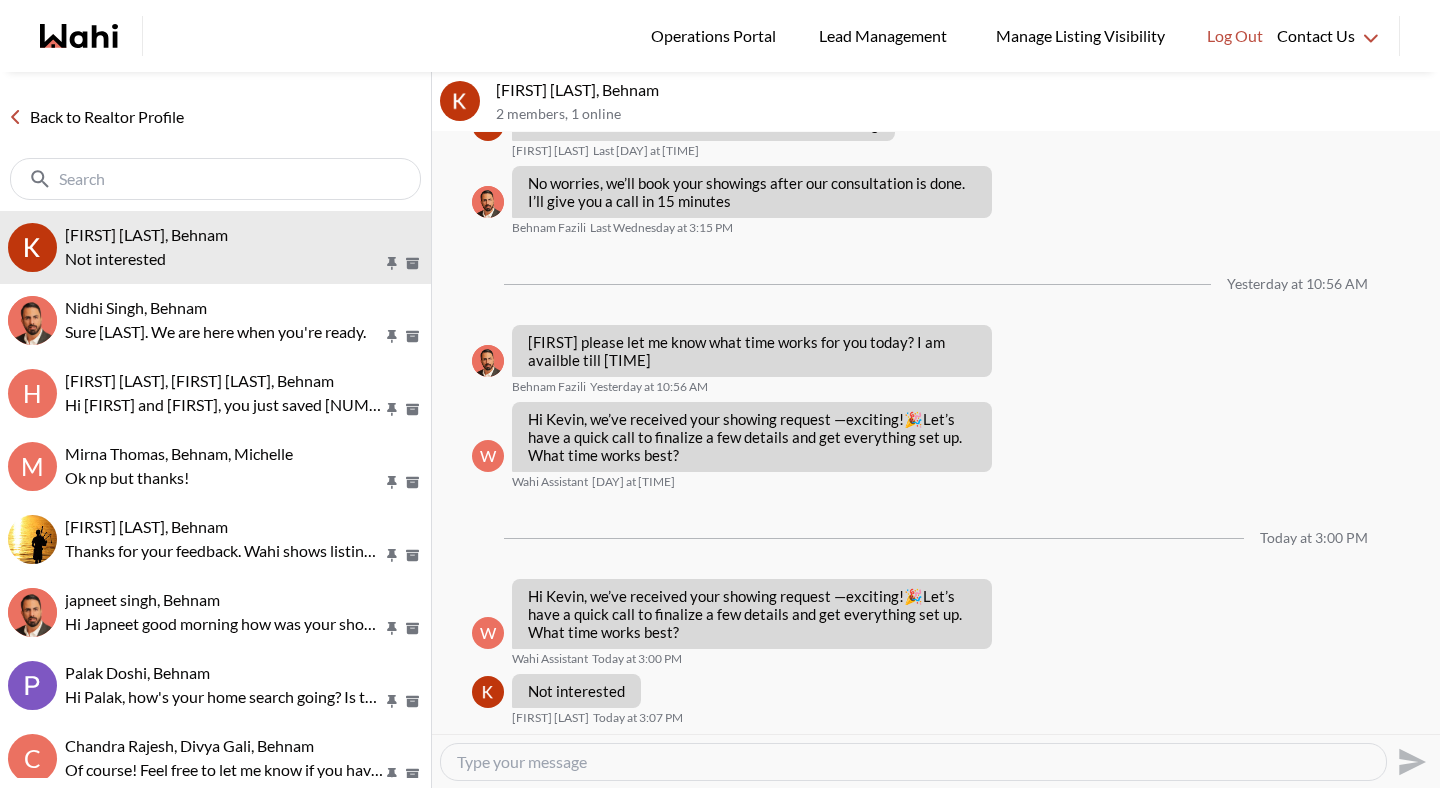 click at bounding box center [913, 762] 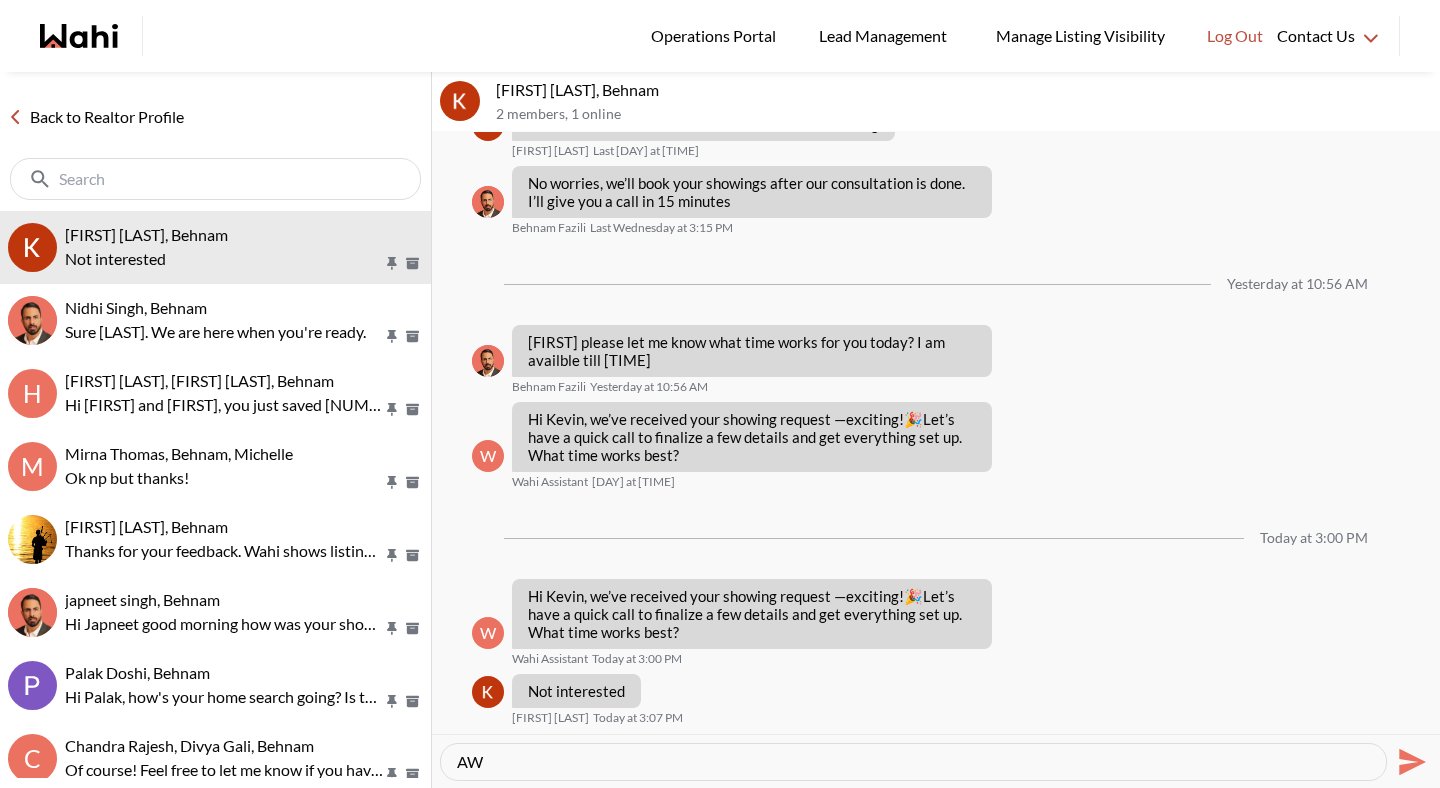 type on "A" 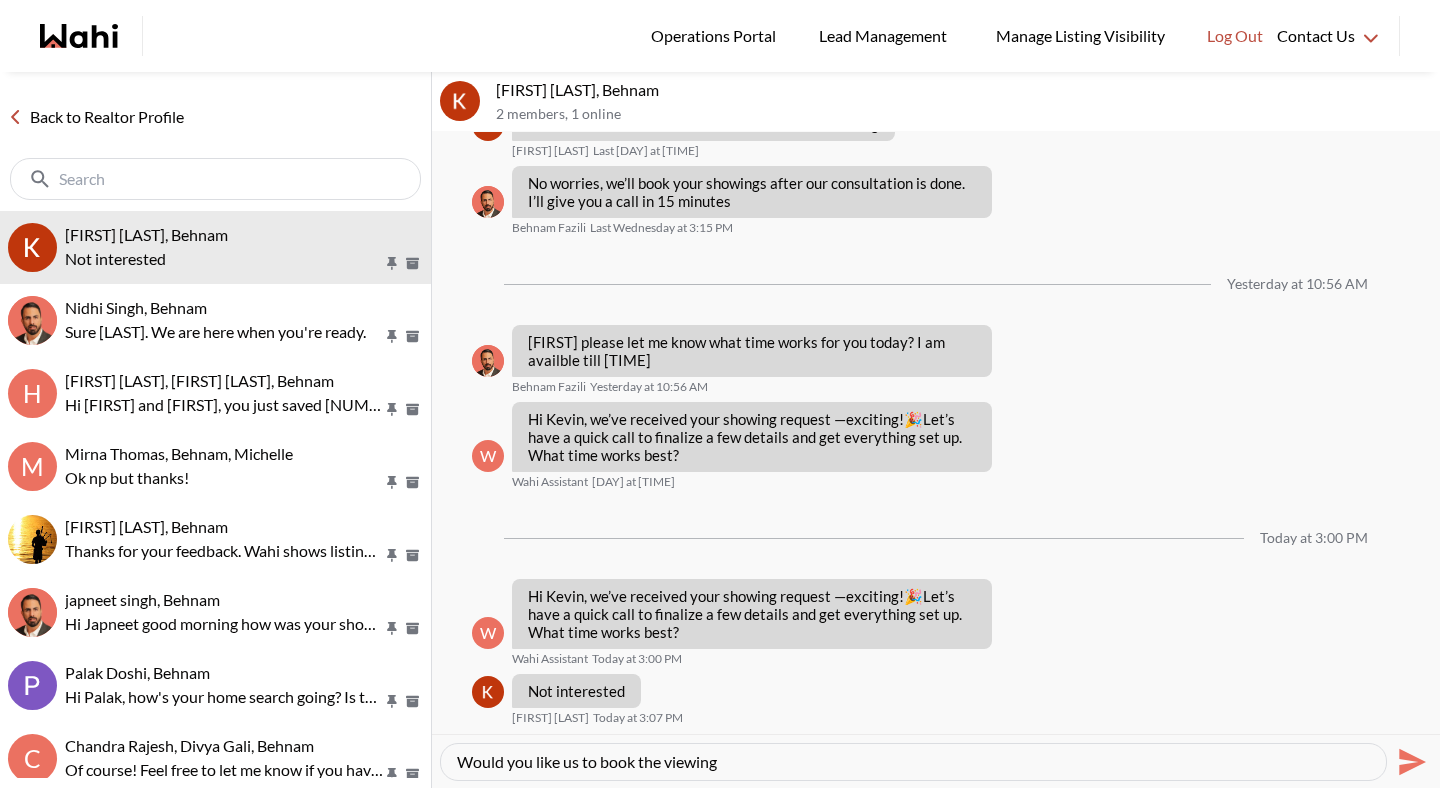 type on "Would you like us to book the viewing>" 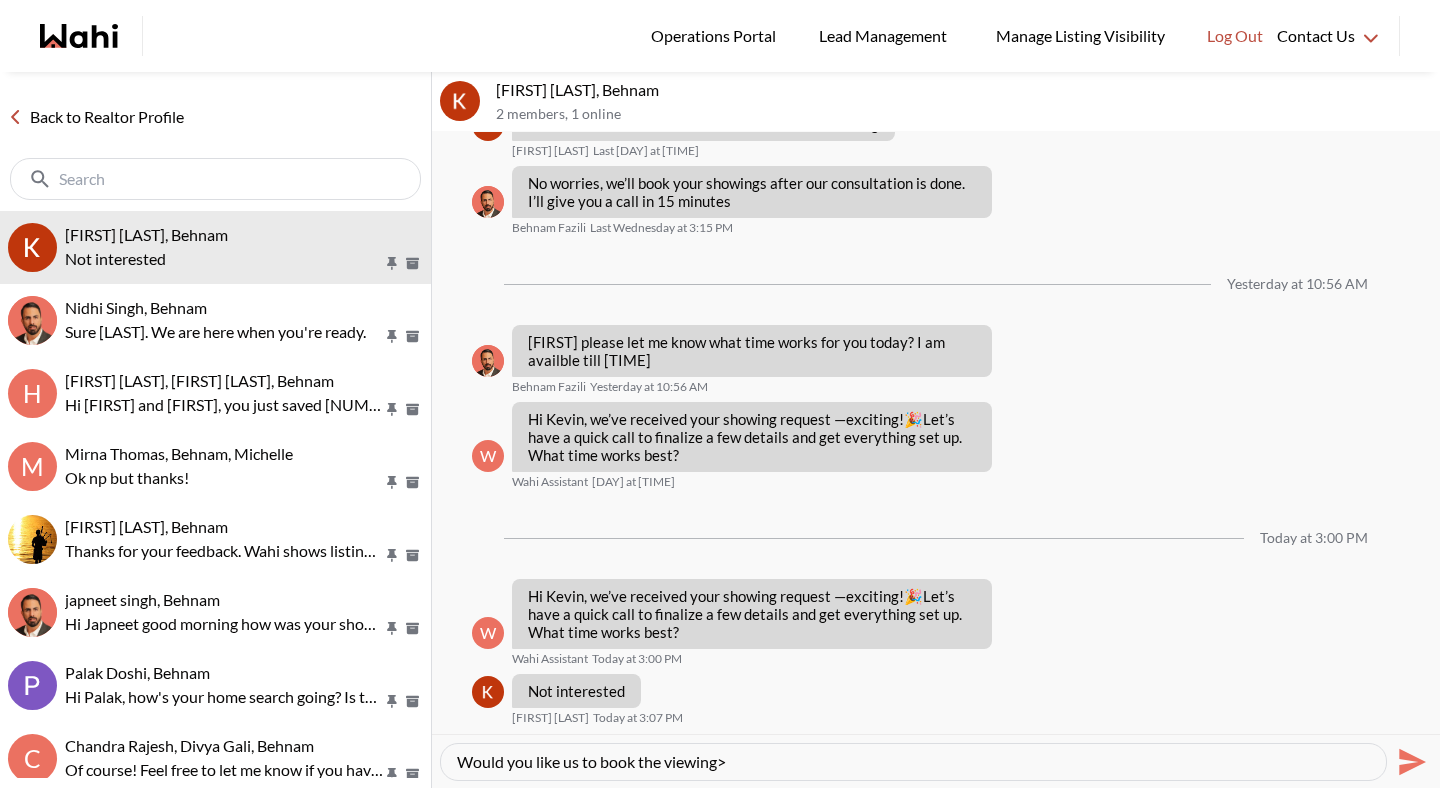 type 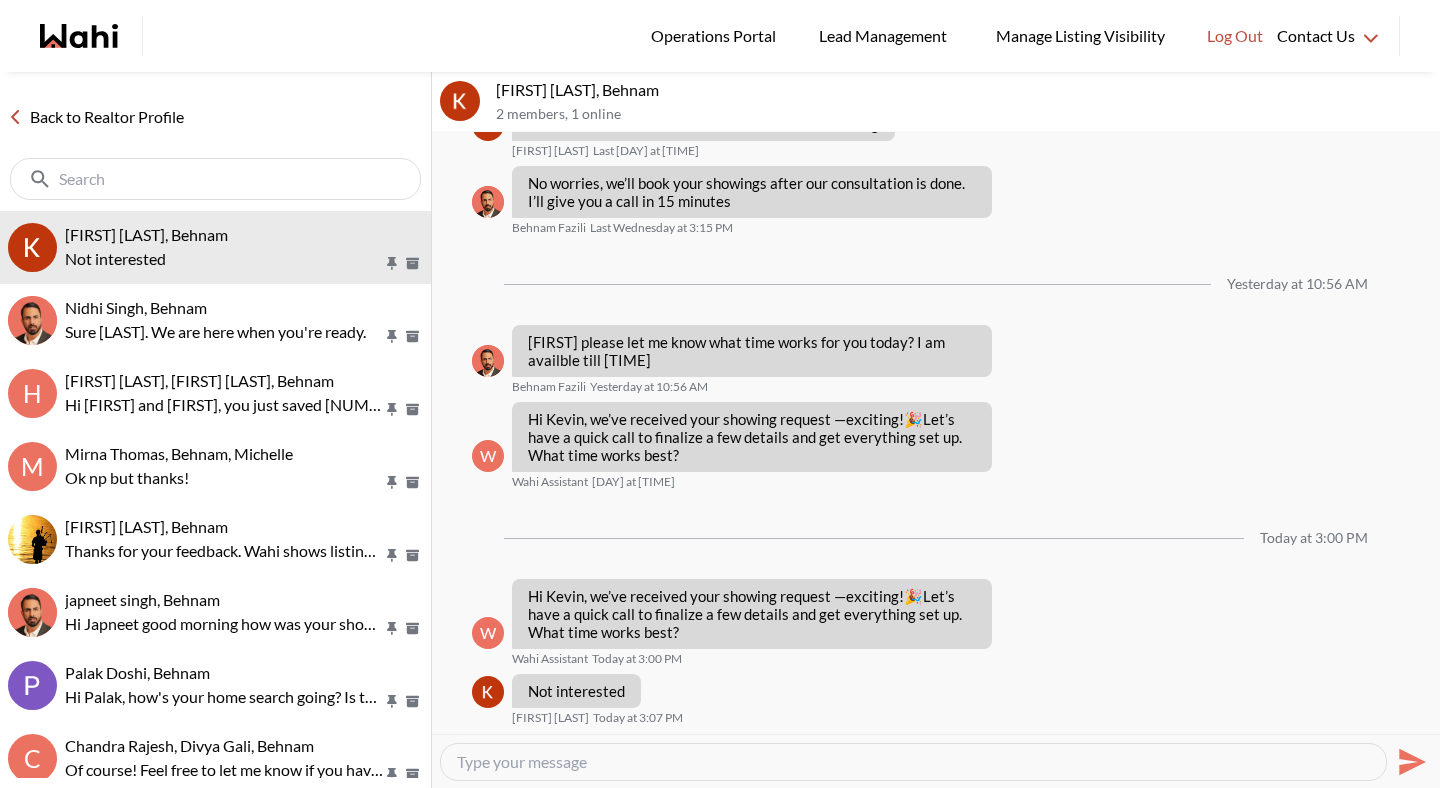 scroll, scrollTop: 779, scrollLeft: 0, axis: vertical 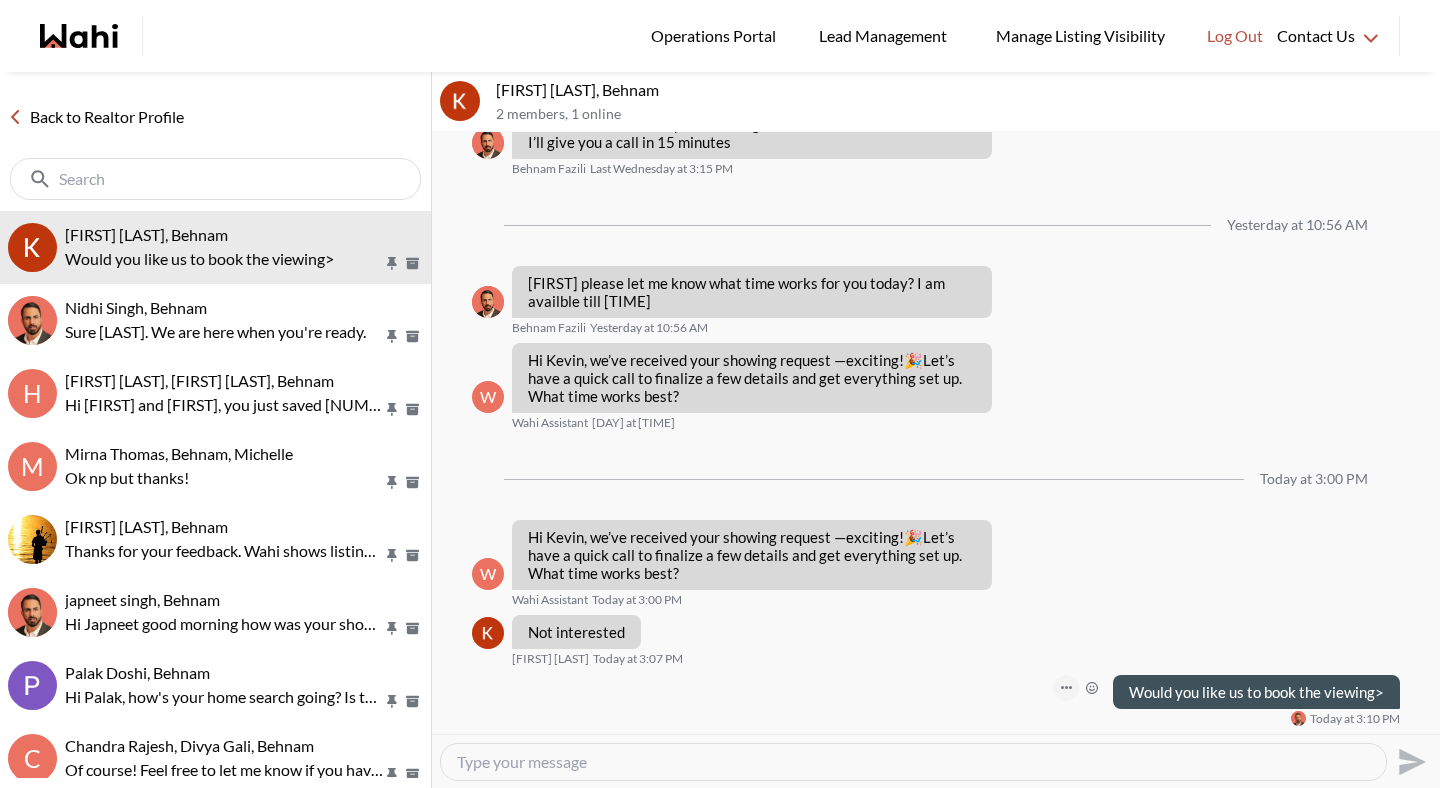 click at bounding box center [1066, 688] 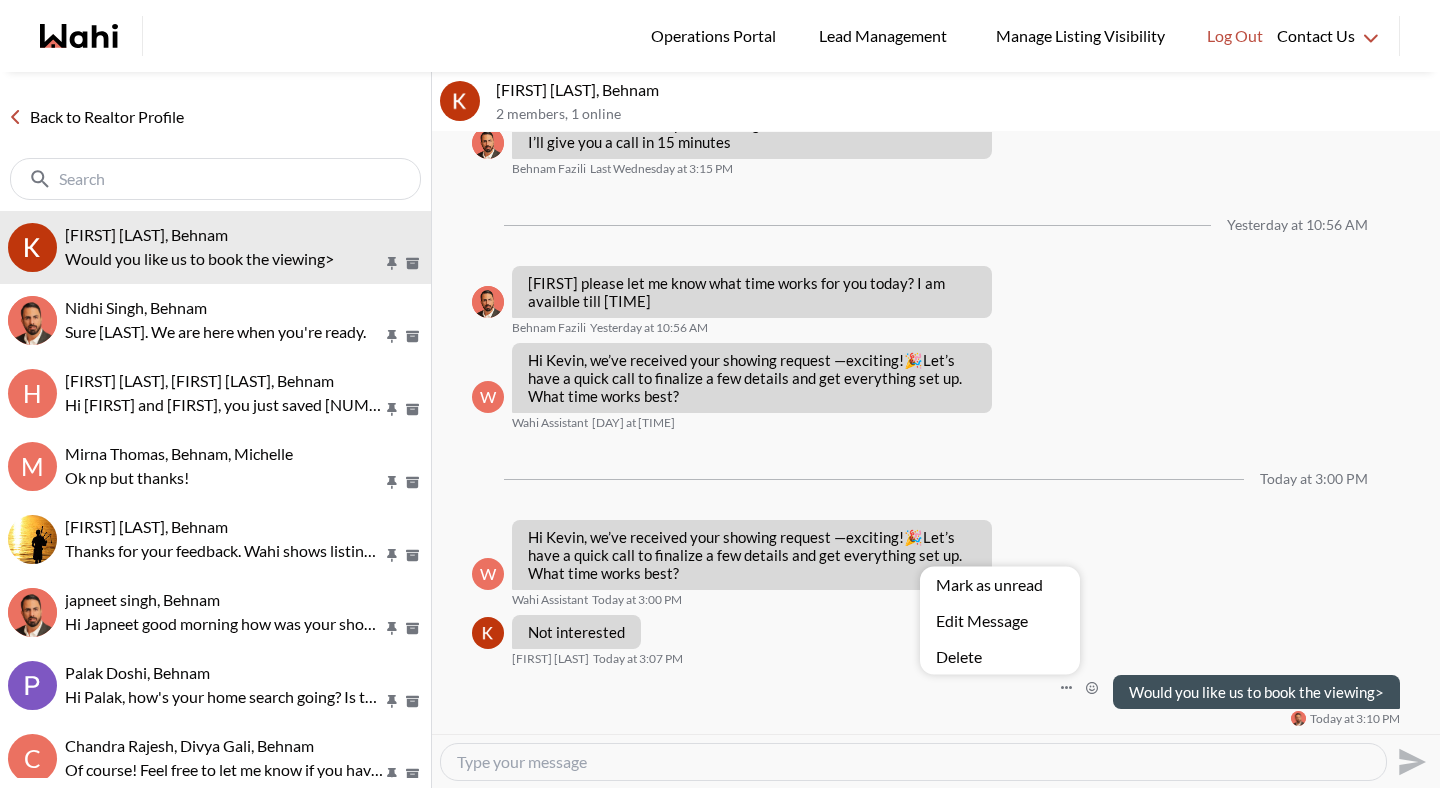 click on "Edit Message" at bounding box center (1000, 621) 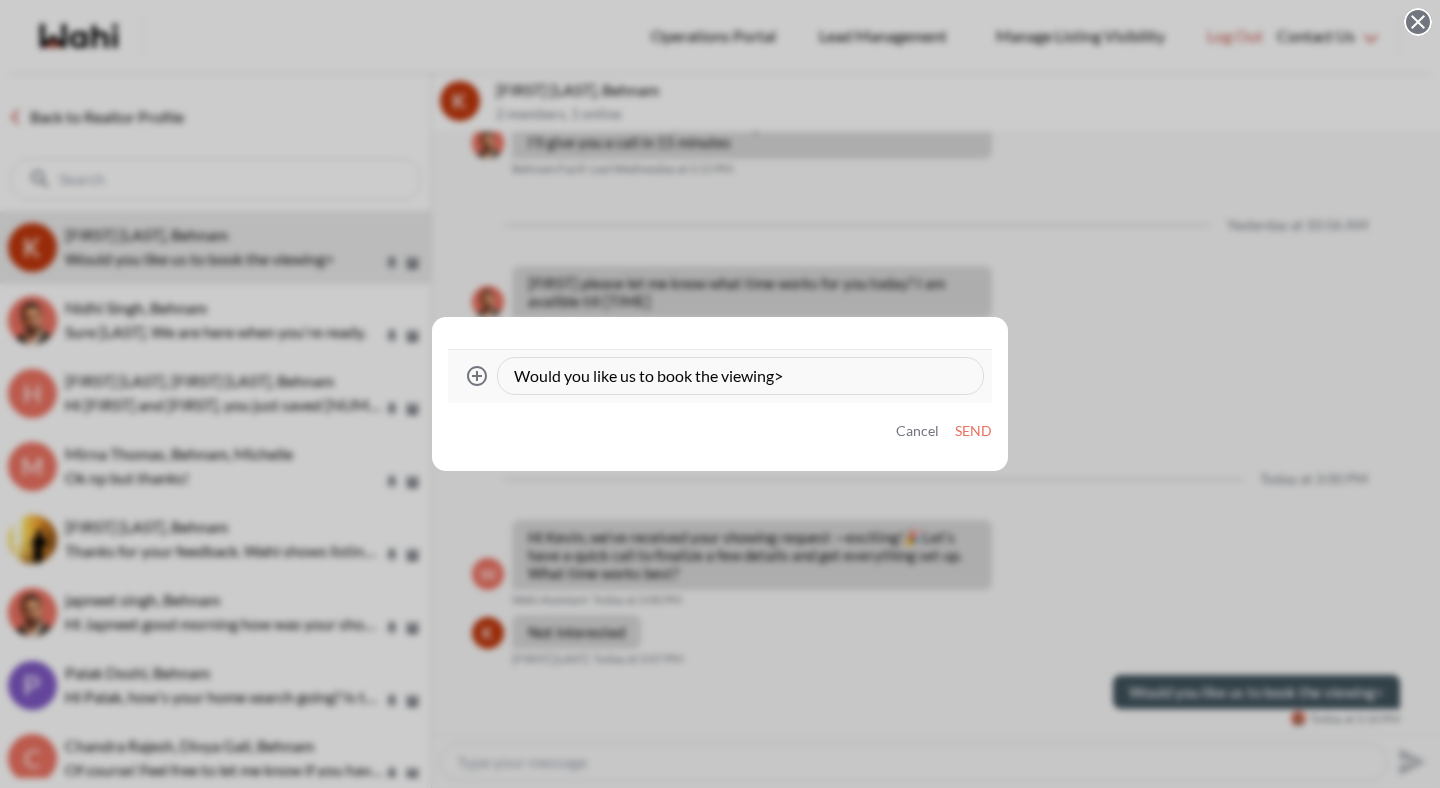 click on "Would you like us to book the viewing>" at bounding box center [740, 376] 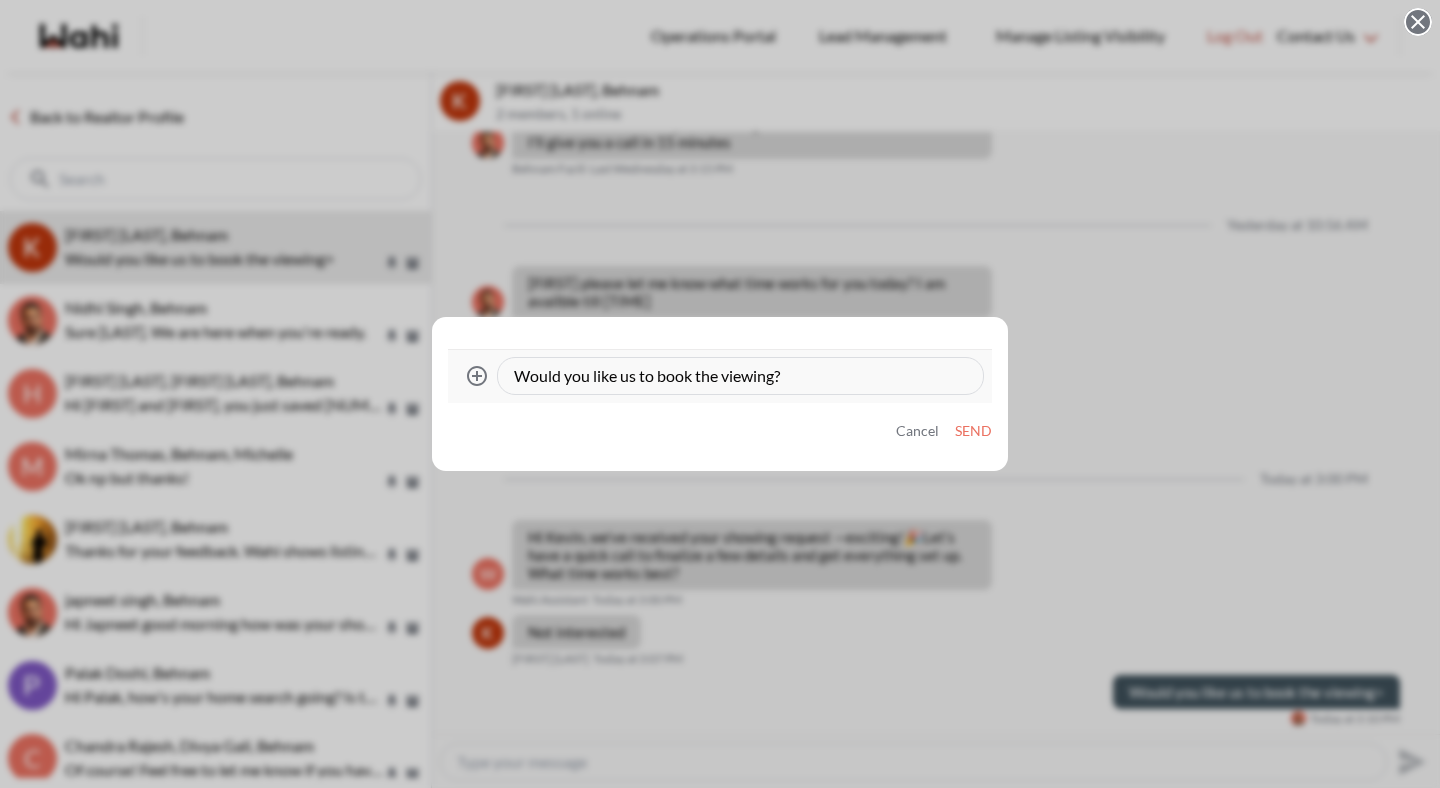type on "Would you like us to book the viewing?" 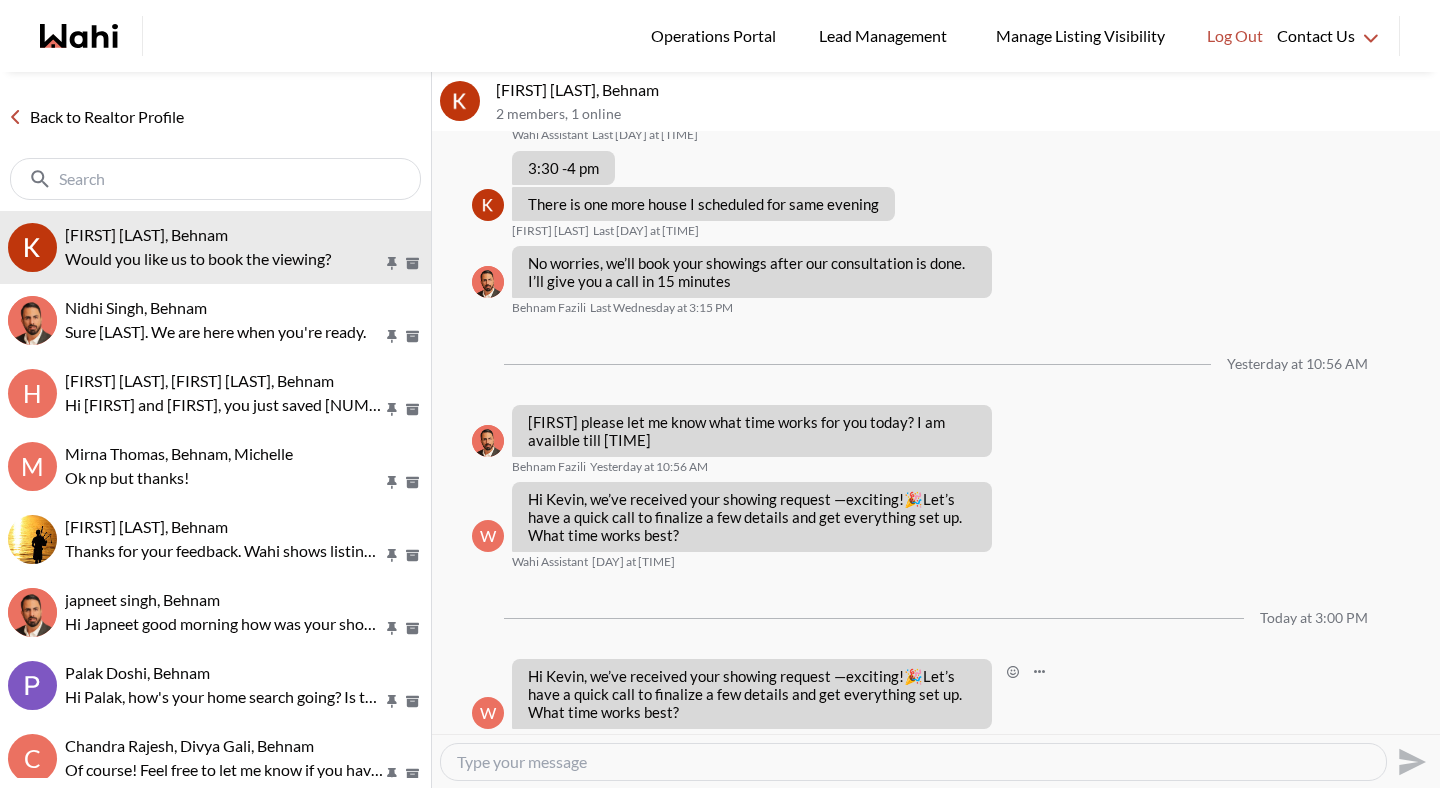 scroll, scrollTop: 779, scrollLeft: 0, axis: vertical 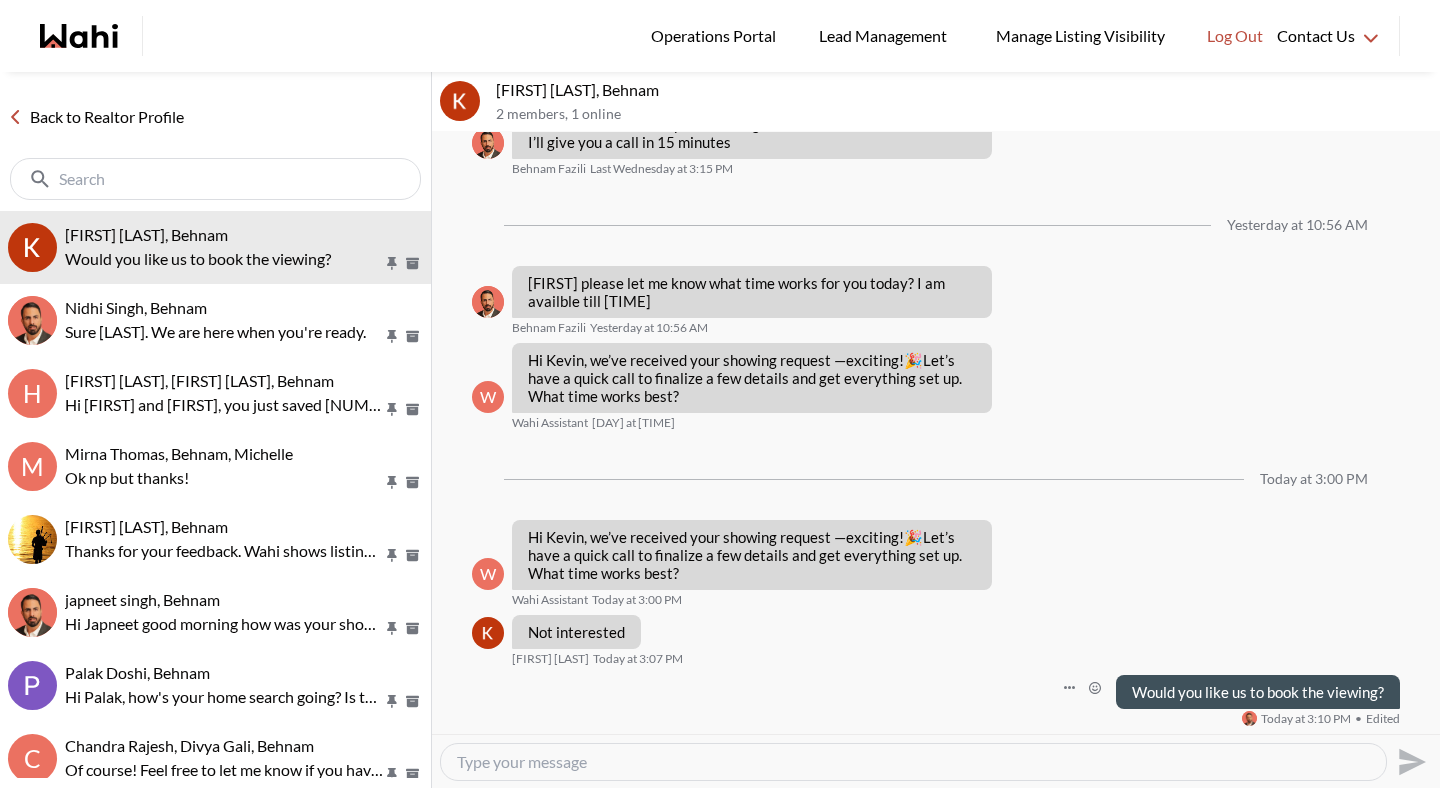click at bounding box center [913, 762] 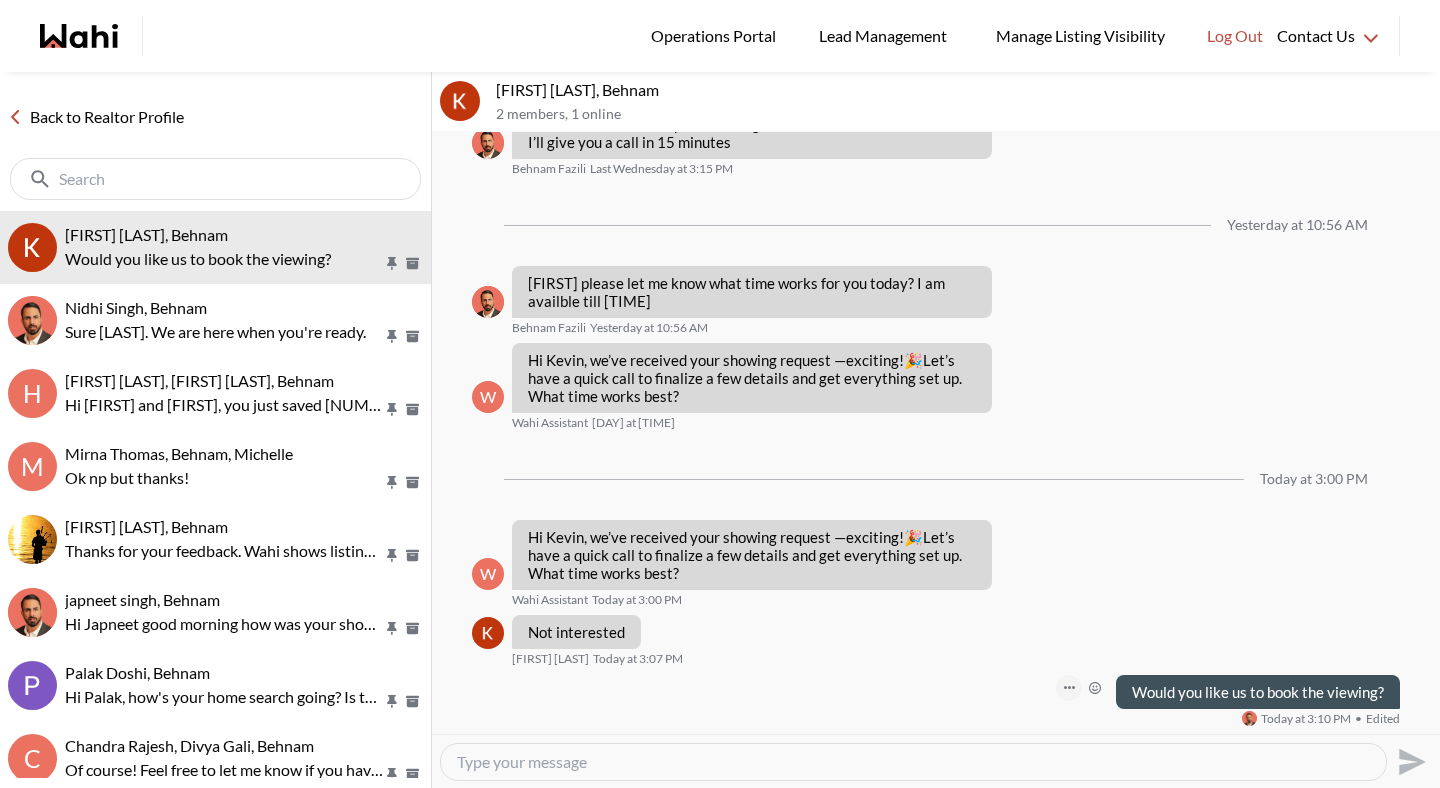 click 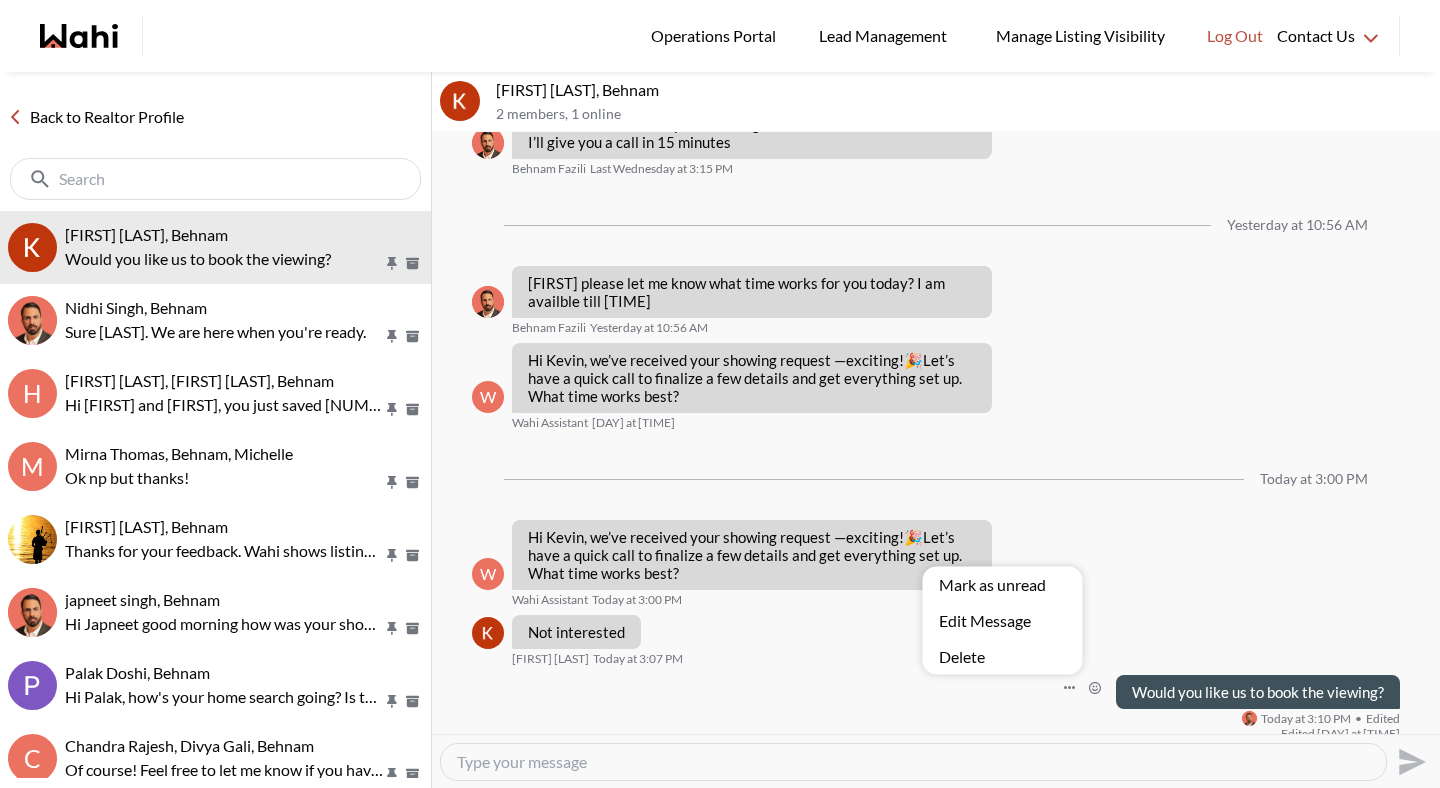 click on "Edit Message" at bounding box center (1003, 621) 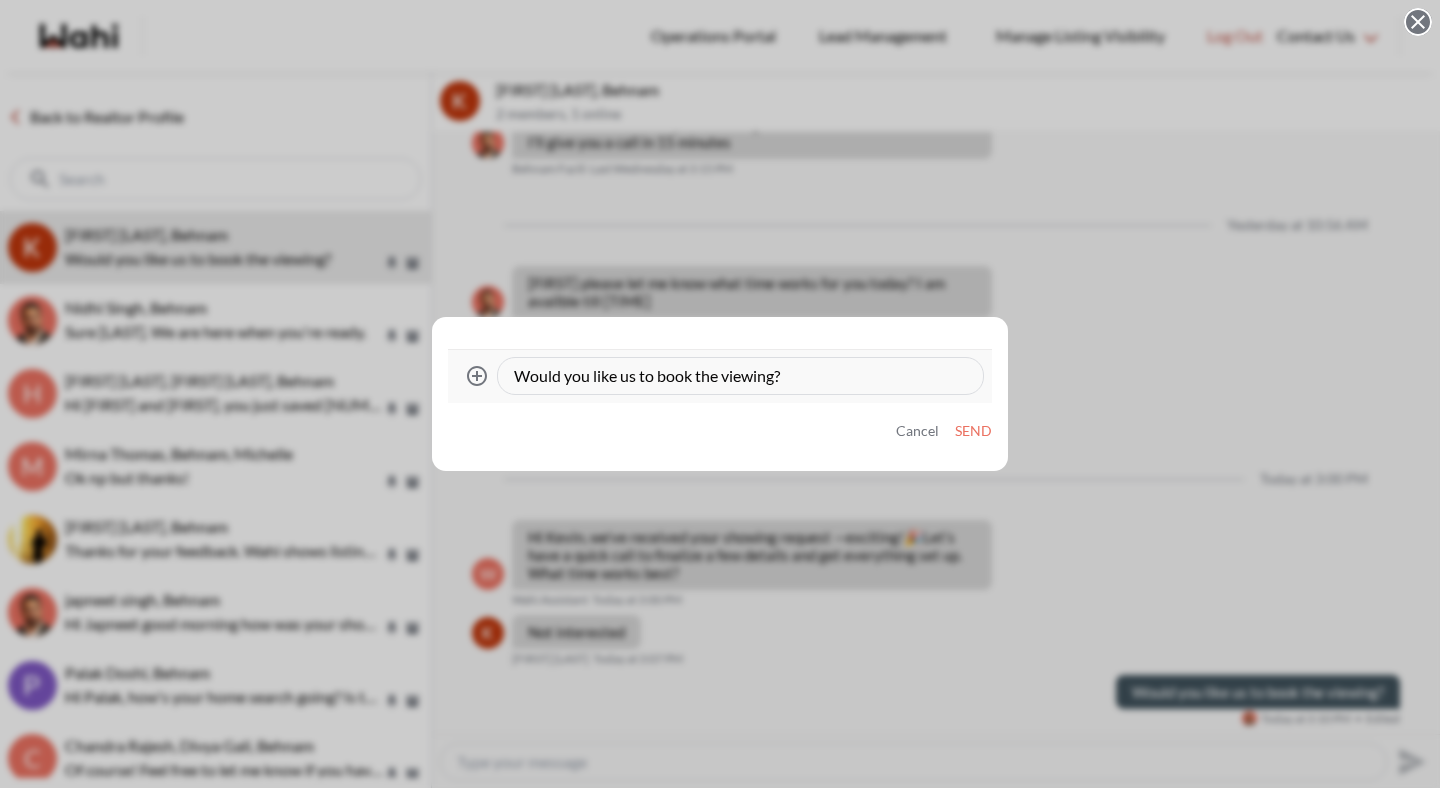 click on "Would you like us to book the viewing?" at bounding box center (740, 376) 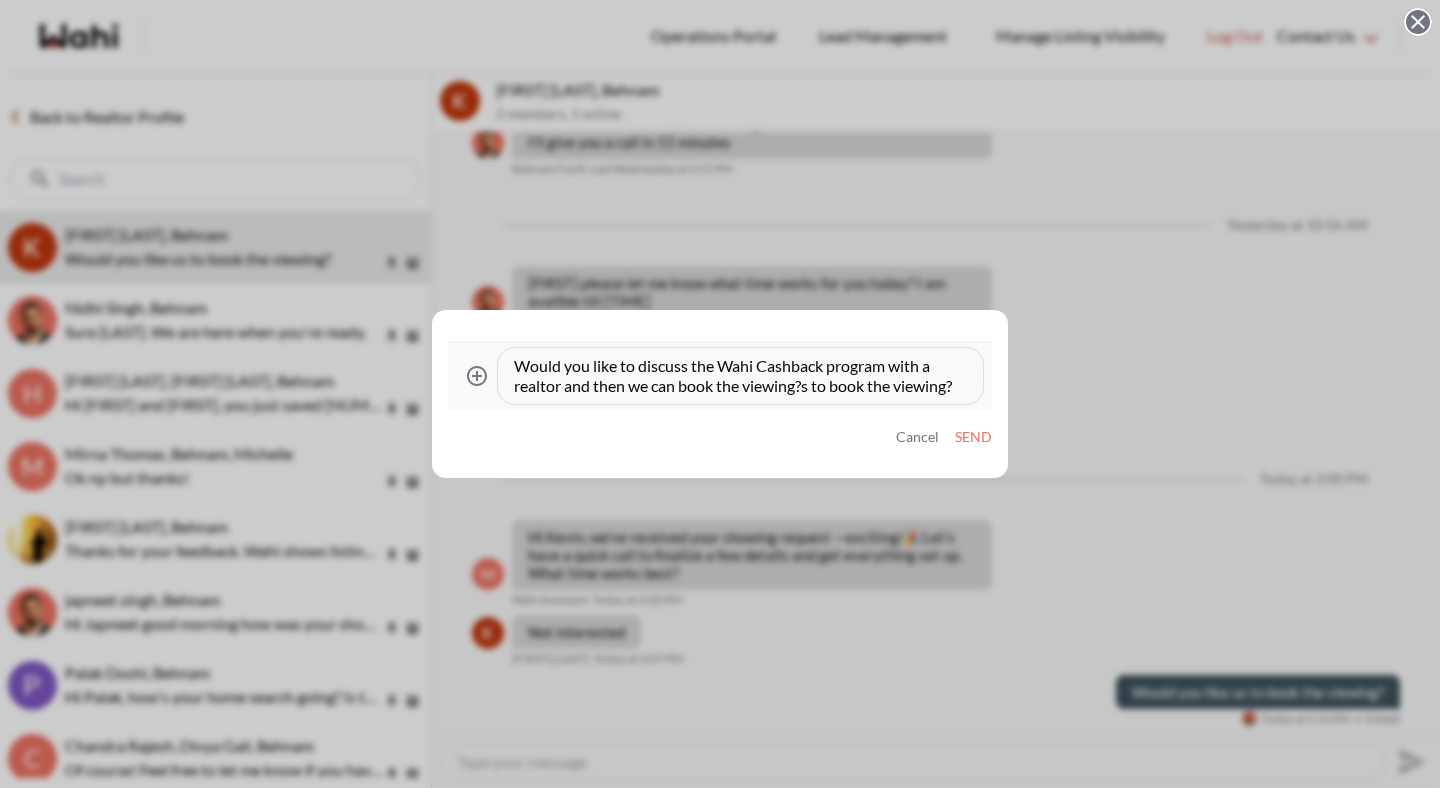 drag, startPoint x: 805, startPoint y: 390, endPoint x: 951, endPoint y: 390, distance: 146 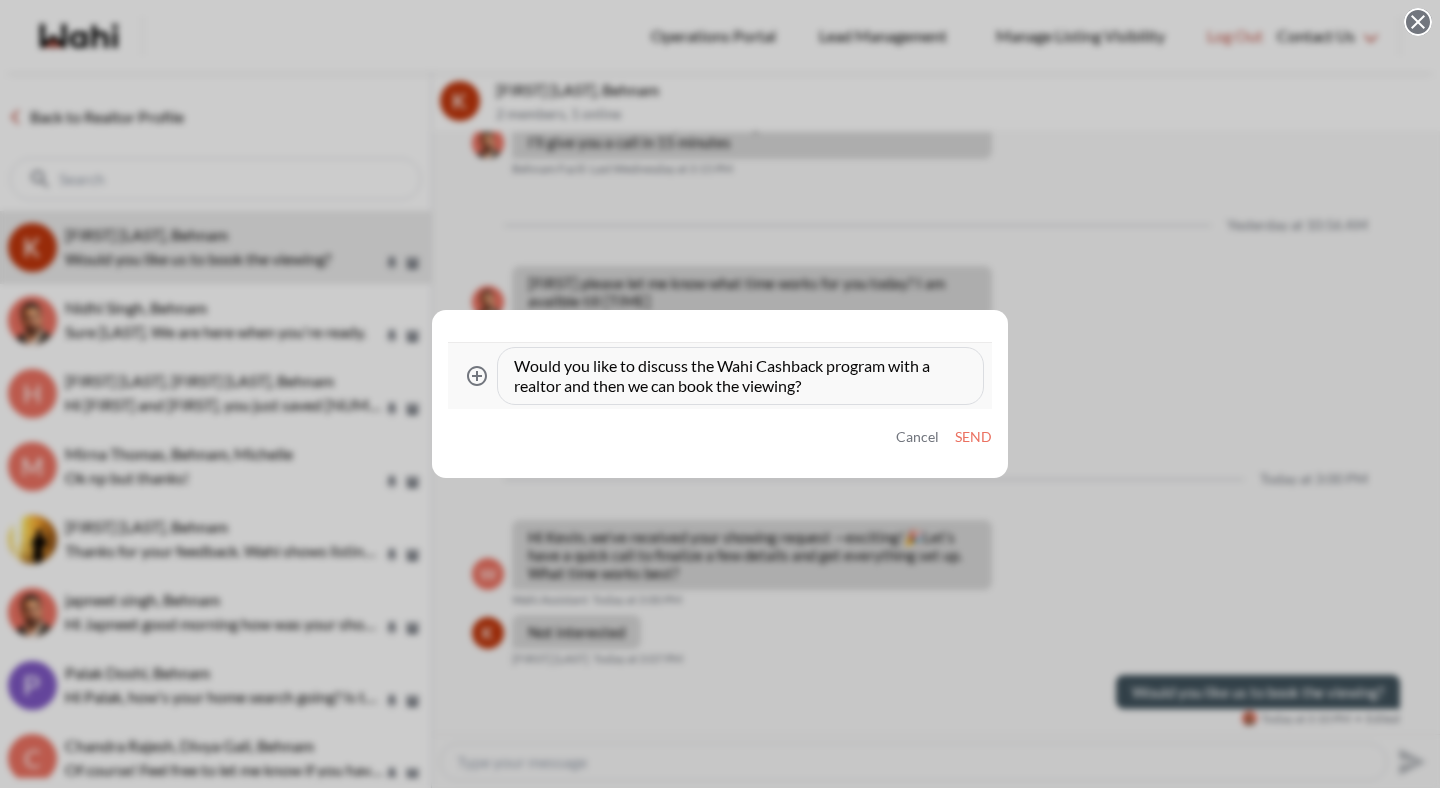 type on "Would you like to discuss the Wahi Cashback program with a realtor and then we can book the viewing?" 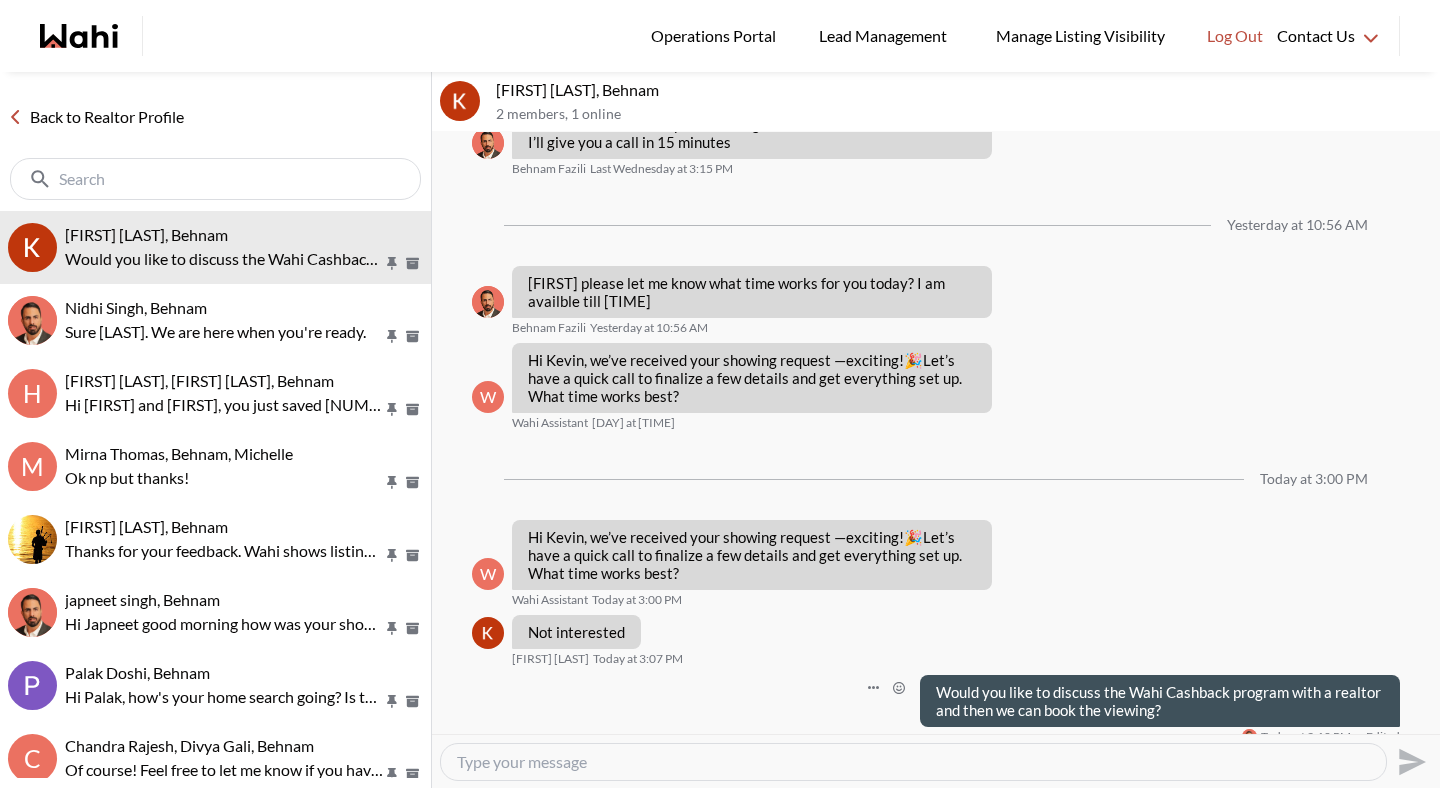 scroll, scrollTop: 797, scrollLeft: 0, axis: vertical 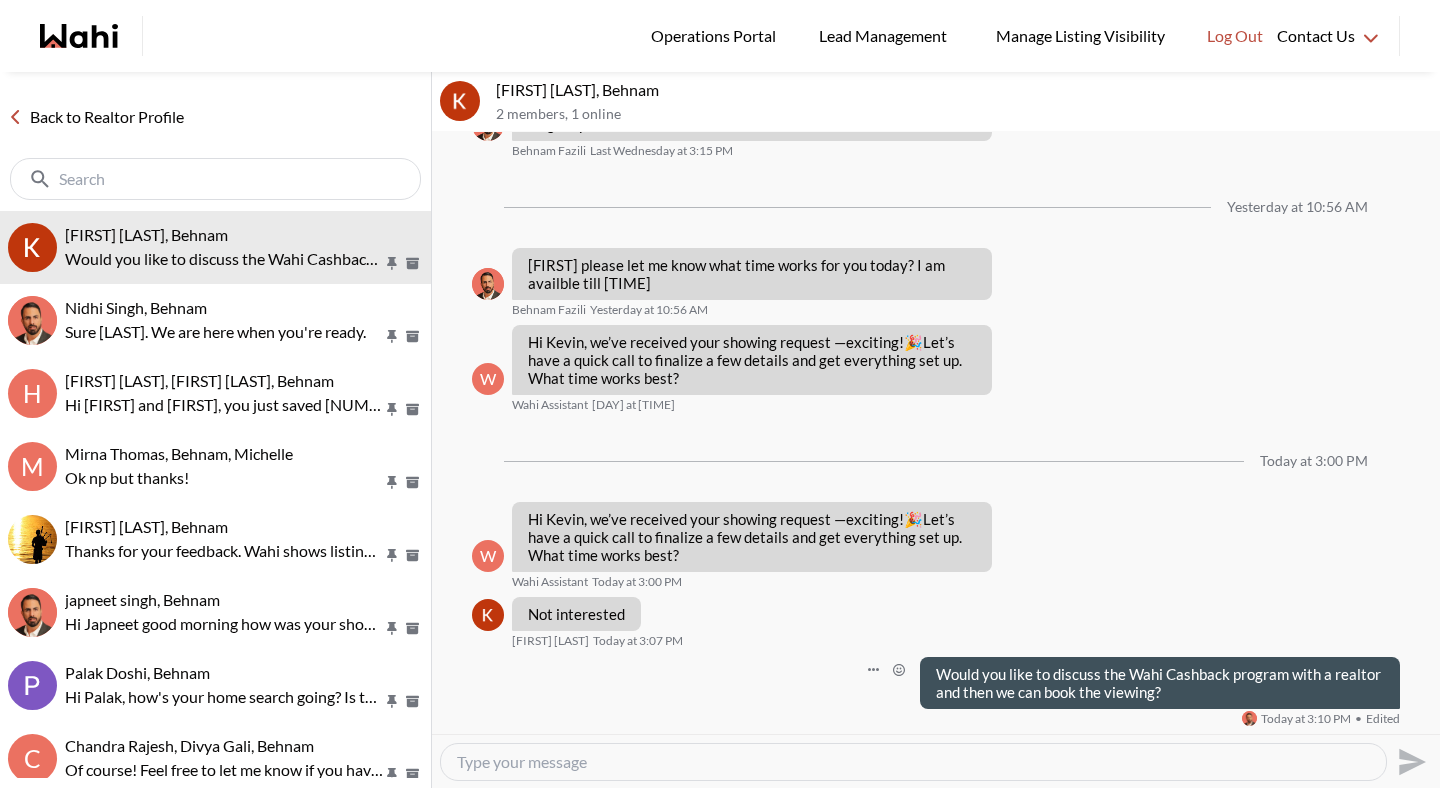 click on "Back to Realtor Profile" at bounding box center (96, 117) 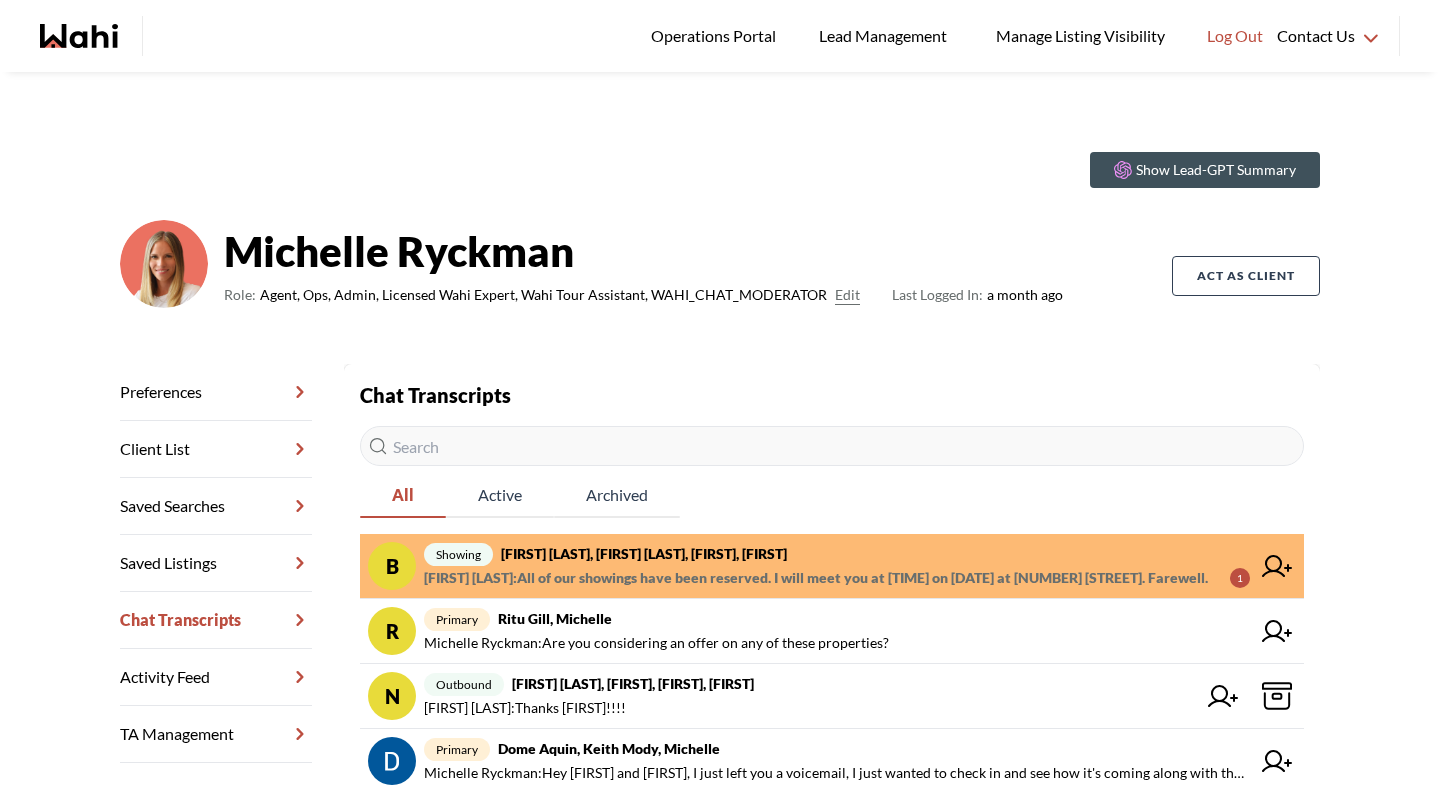 scroll, scrollTop: 0, scrollLeft: 0, axis: both 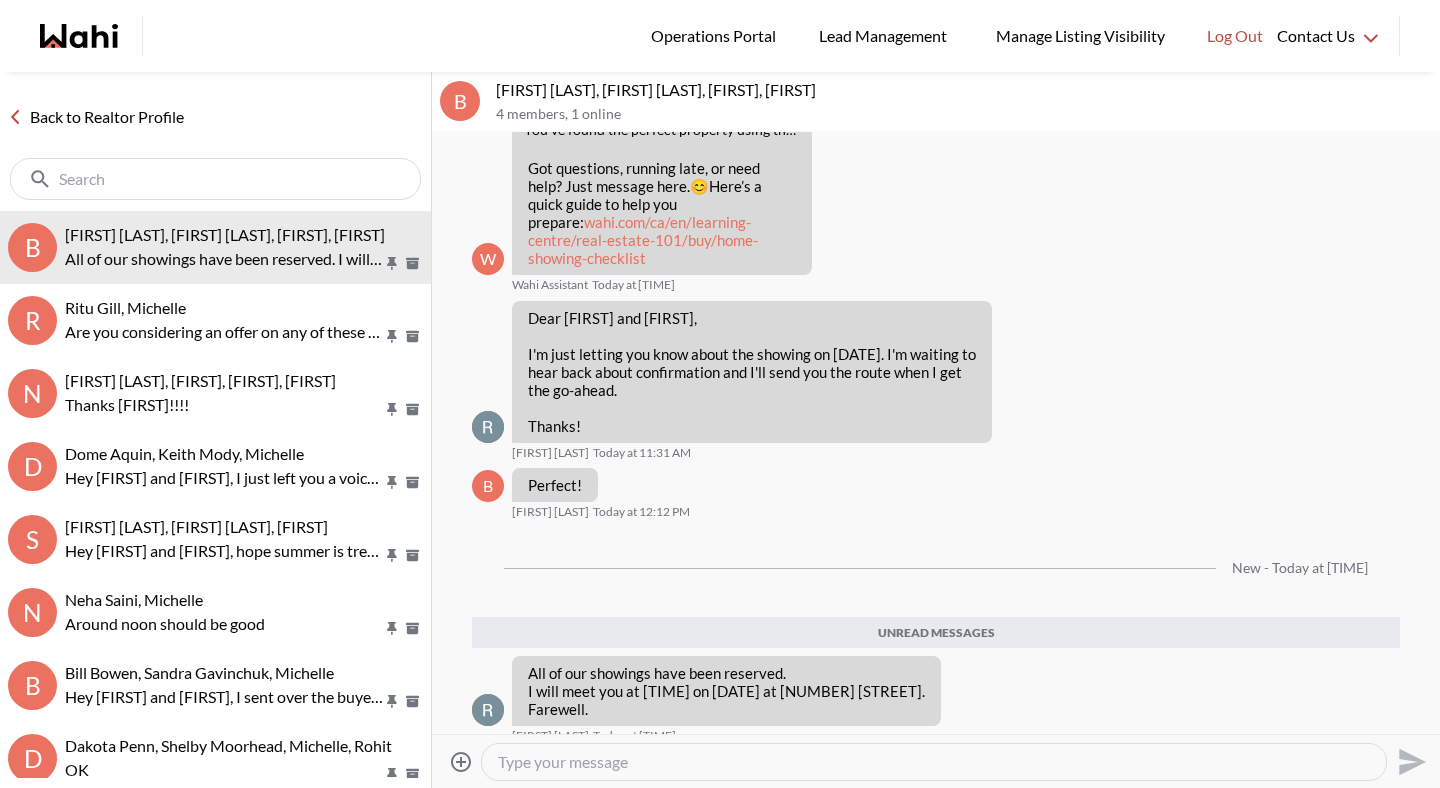 click on "Back to Realtor Profile" at bounding box center [96, 117] 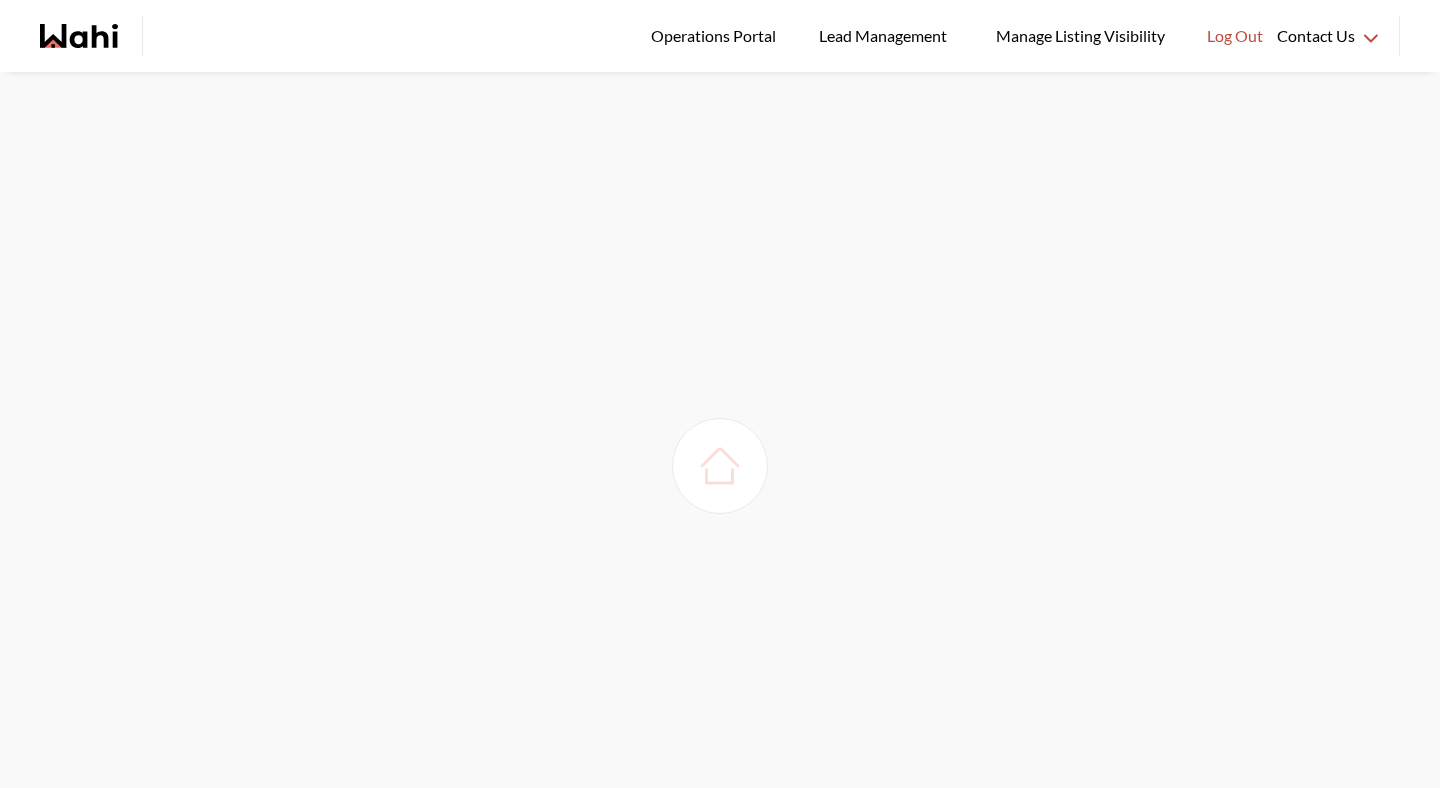 scroll, scrollTop: 0, scrollLeft: 0, axis: both 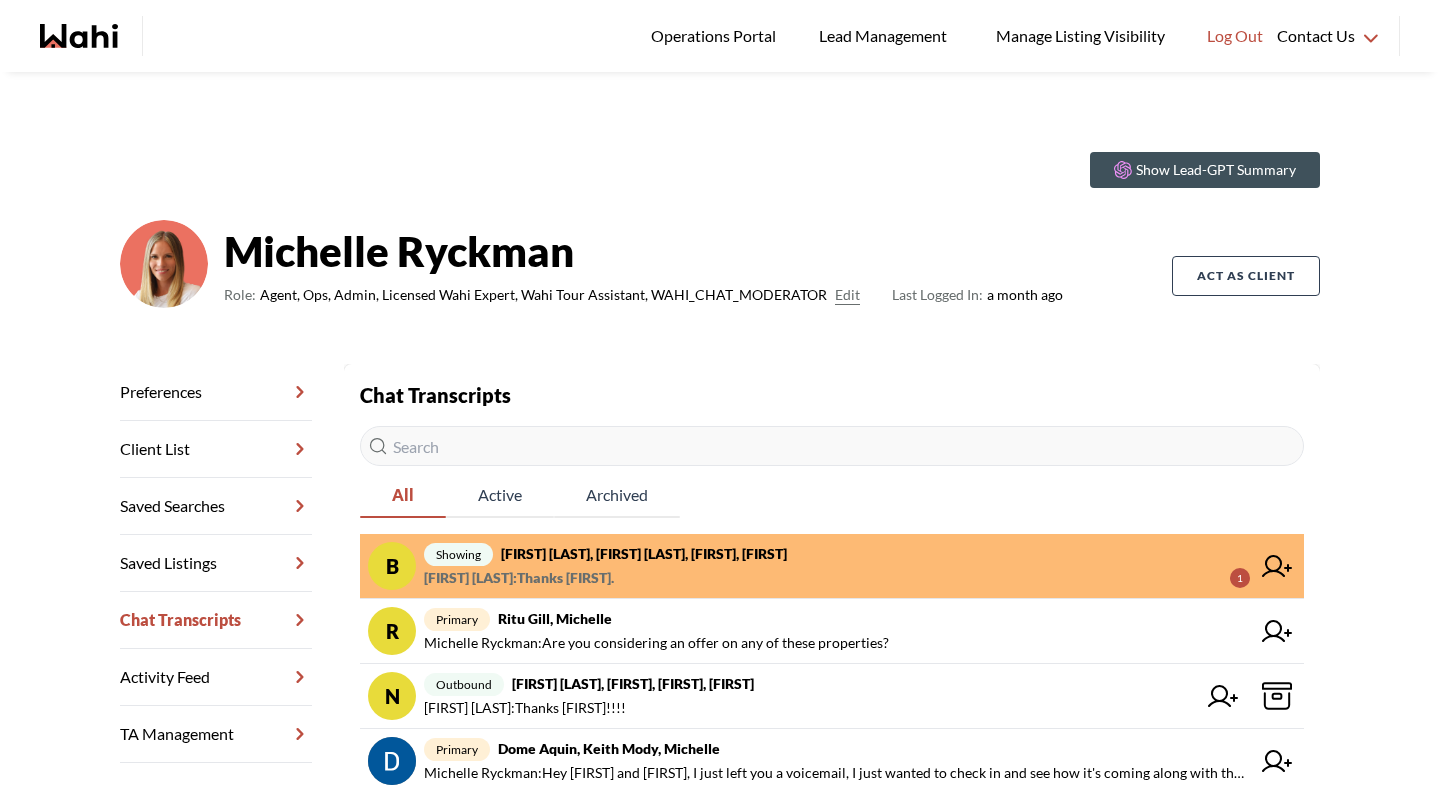 click on "[FIRST] [LAST] :  Thanks [FIRST]." at bounding box center (519, 578) 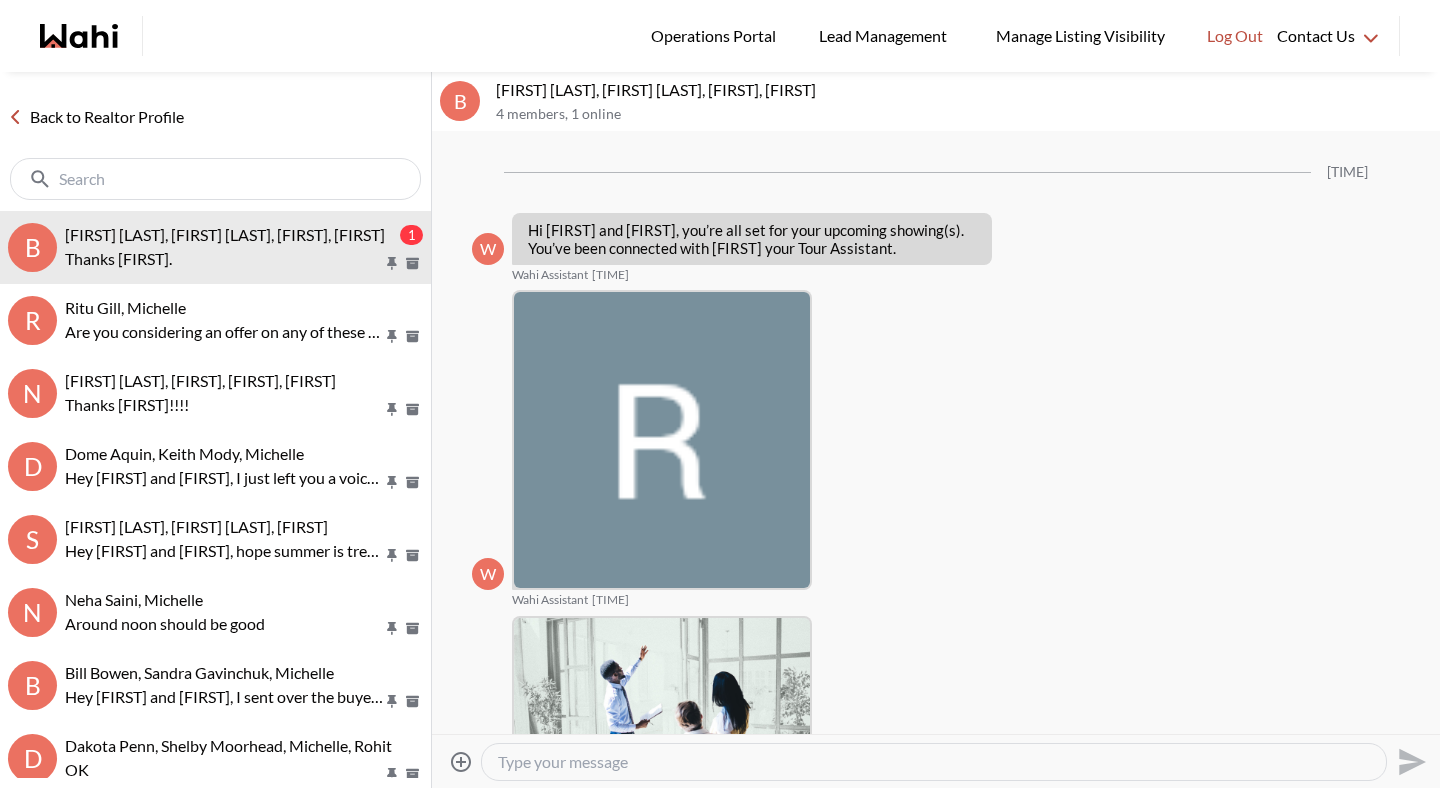 scroll, scrollTop: 793, scrollLeft: 0, axis: vertical 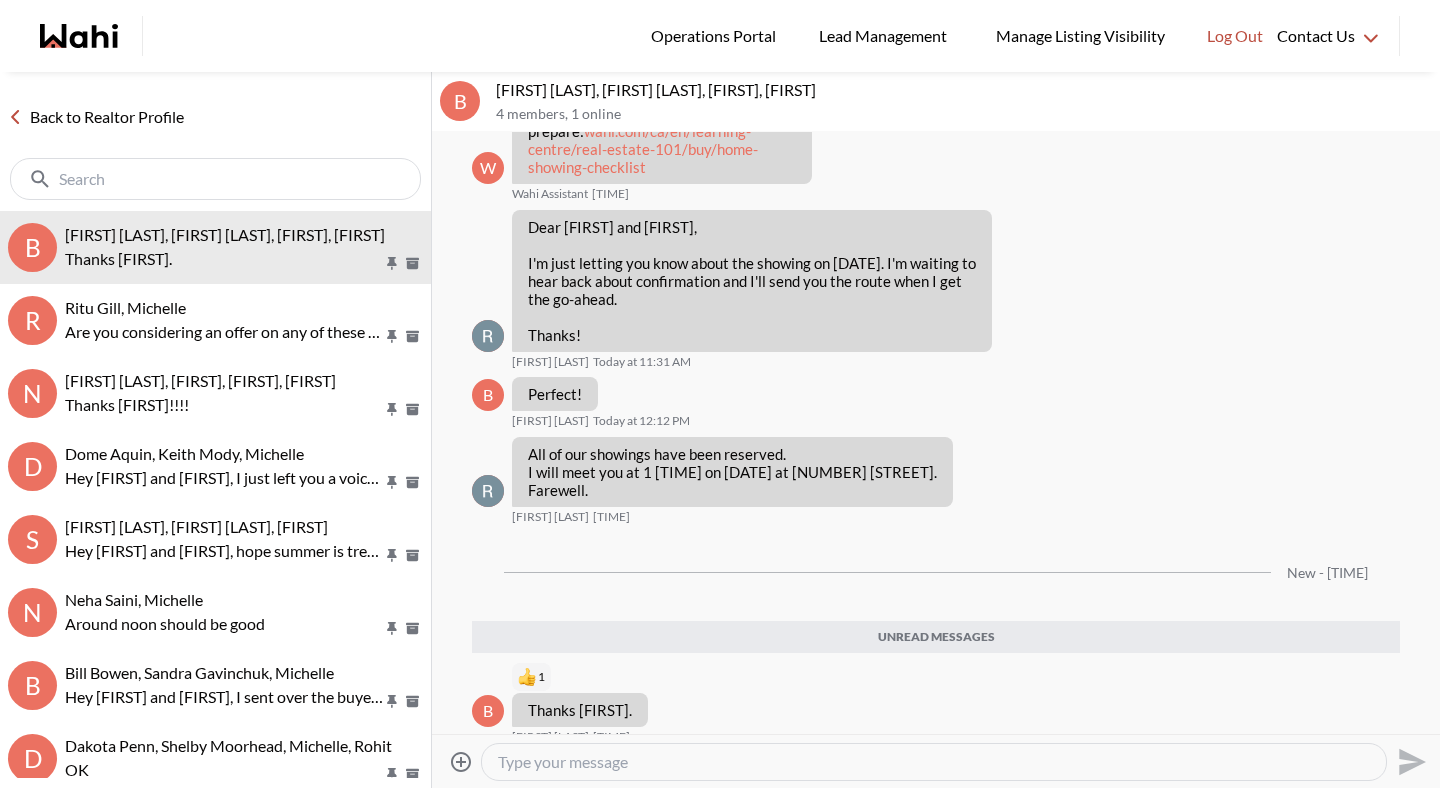 click on "Back to Realtor Profile" at bounding box center [96, 117] 